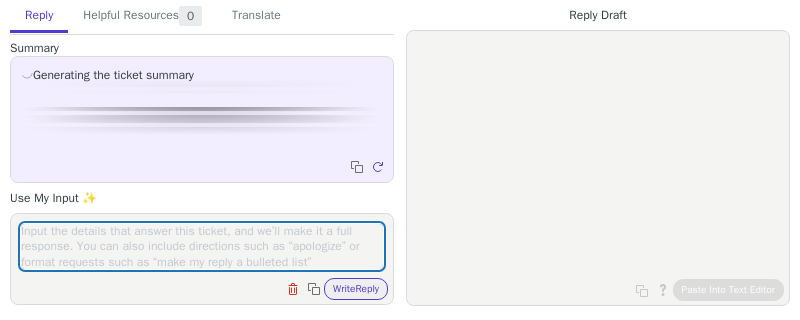 scroll, scrollTop: 0, scrollLeft: 0, axis: both 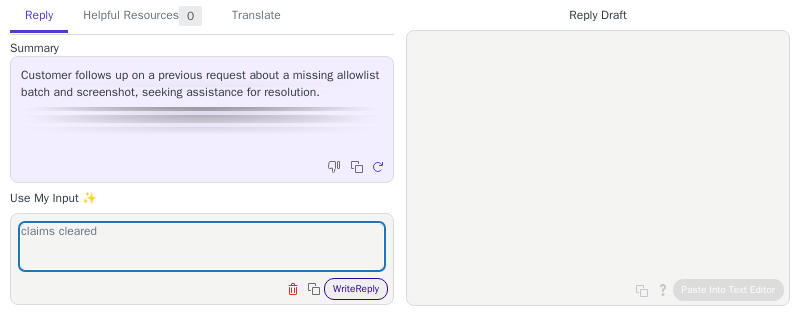 type on "claims cleared" 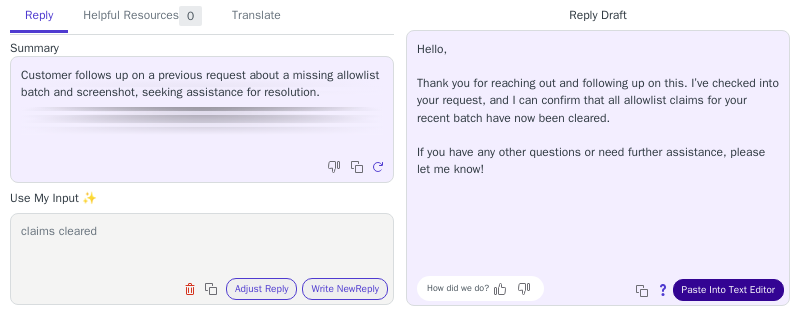 click on "Paste Into Text Editor" at bounding box center (728, 290) 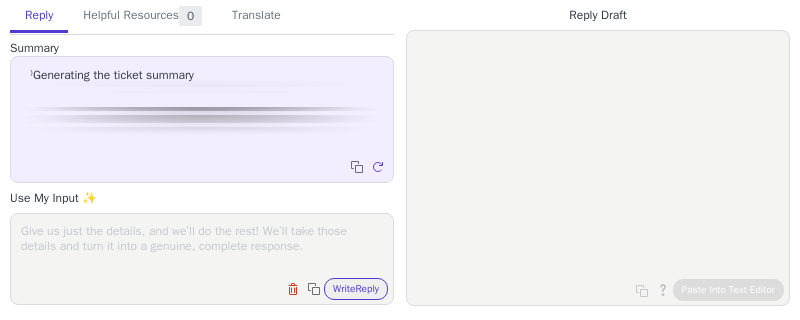 scroll, scrollTop: 0, scrollLeft: 0, axis: both 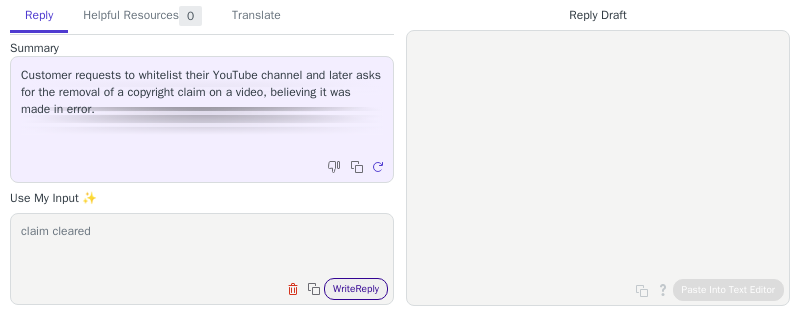 type on "claim cleared" 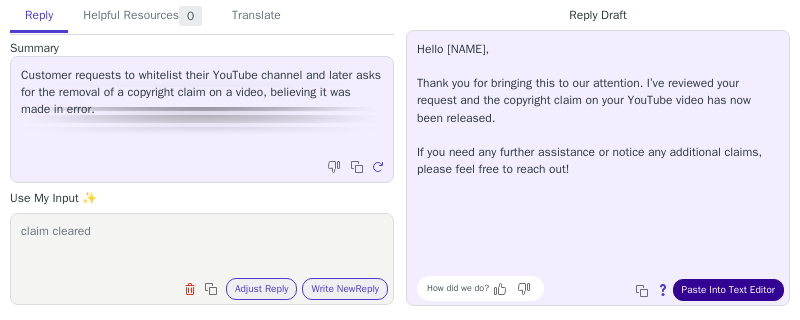 click on "Paste Into Text Editor" at bounding box center [728, 290] 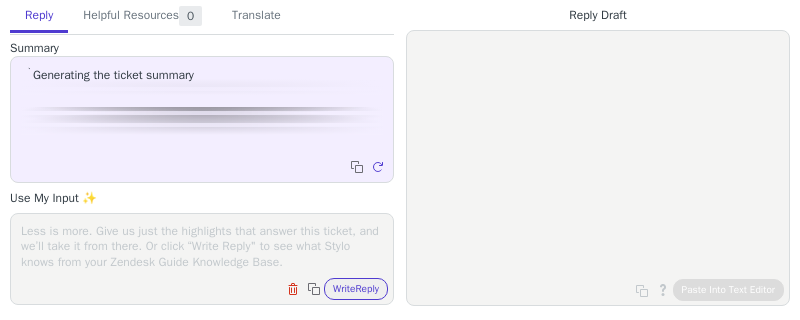 scroll, scrollTop: 0, scrollLeft: 0, axis: both 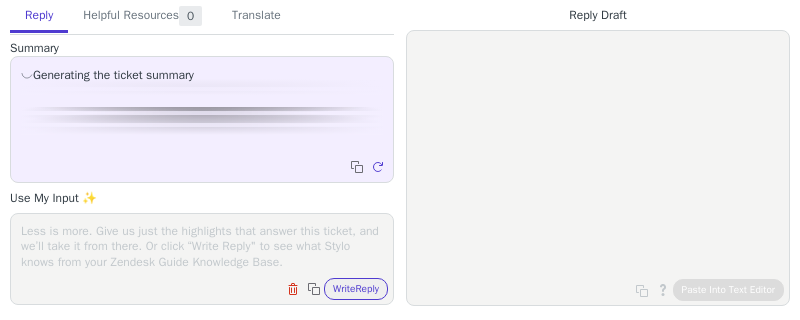 click at bounding box center [202, 246] 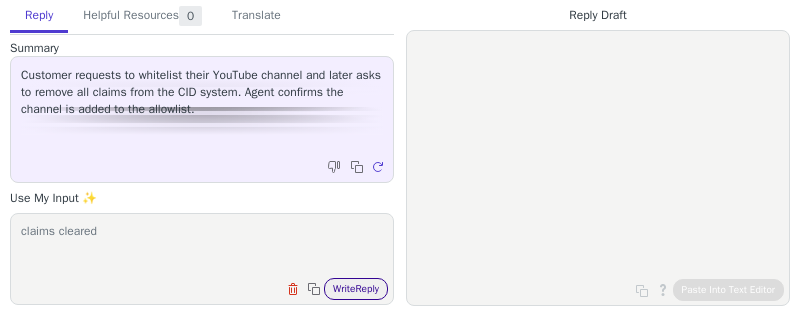 type on "claims cleared" 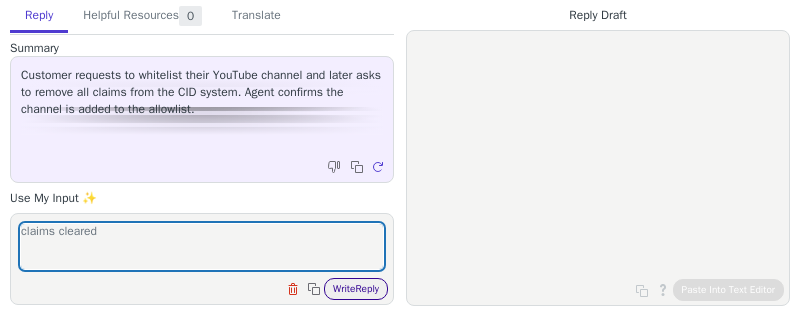 click on "Write  Reply" at bounding box center [356, 289] 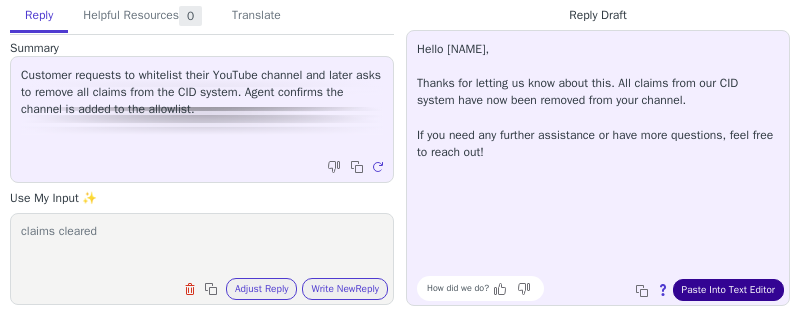 click on "Paste Into Text Editor" at bounding box center [728, 290] 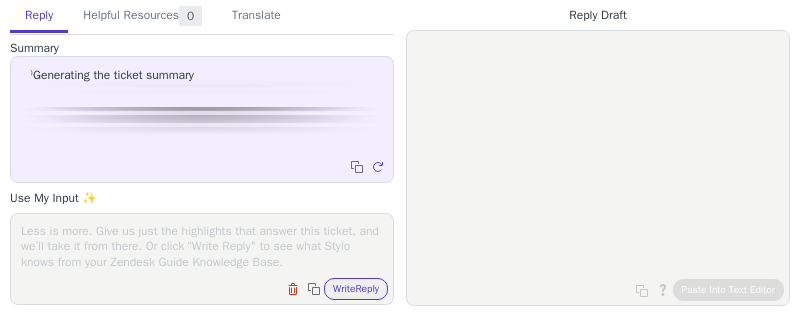 scroll, scrollTop: 0, scrollLeft: 0, axis: both 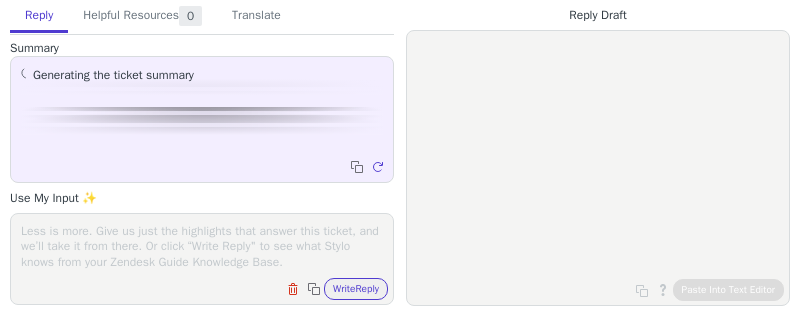 click at bounding box center [202, 246] 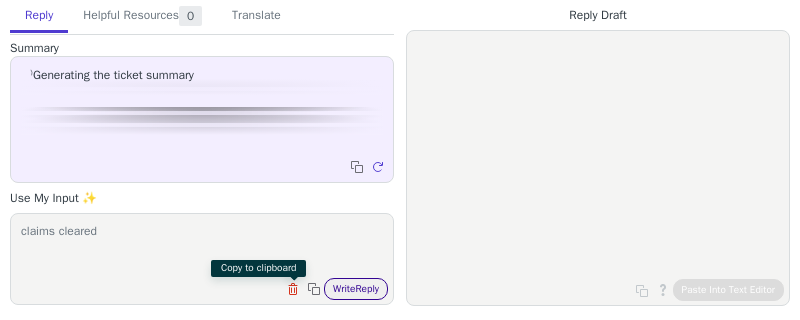 type on "claims cleared" 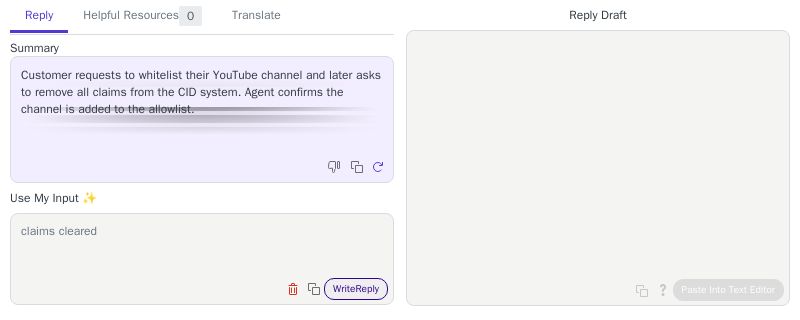 click on "Write  Reply" at bounding box center [356, 289] 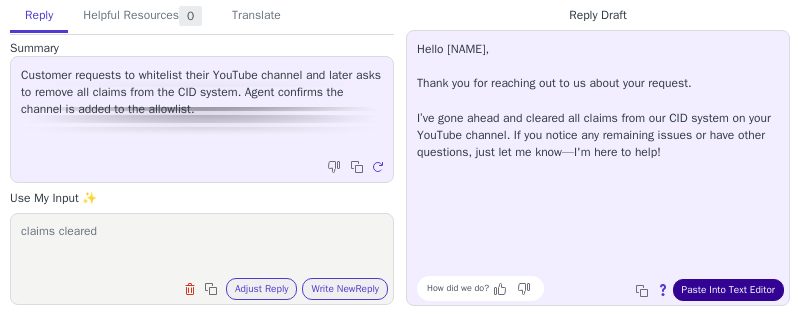 click on "Paste Into Text Editor" at bounding box center [728, 290] 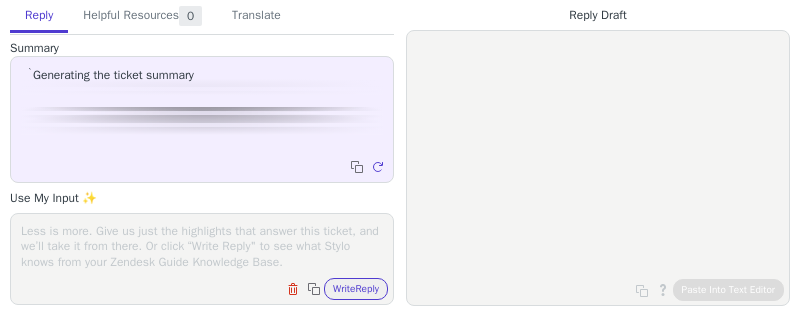 scroll, scrollTop: 0, scrollLeft: 0, axis: both 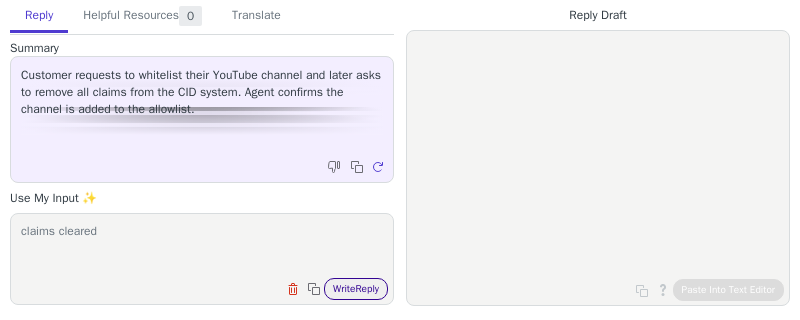 type on "claims cleared" 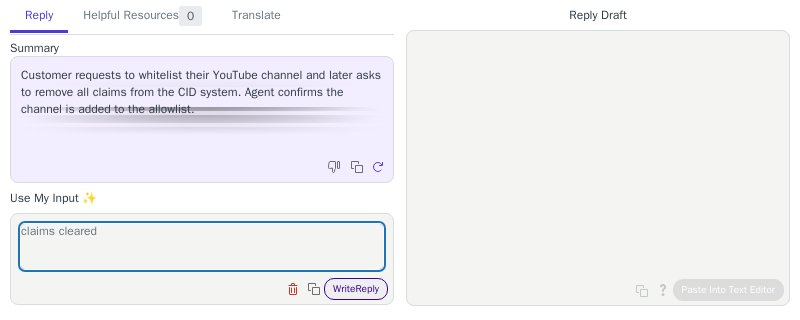 click on "Write  Reply" at bounding box center (356, 289) 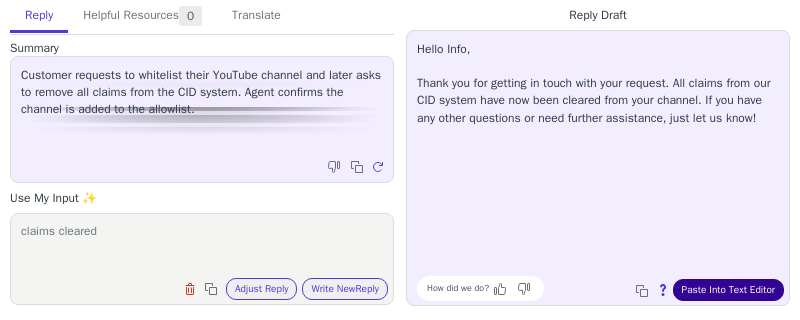 click on "Paste Into Text Editor" at bounding box center (728, 290) 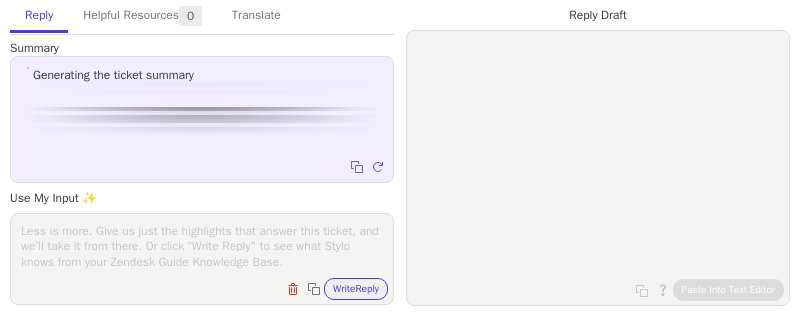 scroll, scrollTop: 0, scrollLeft: 0, axis: both 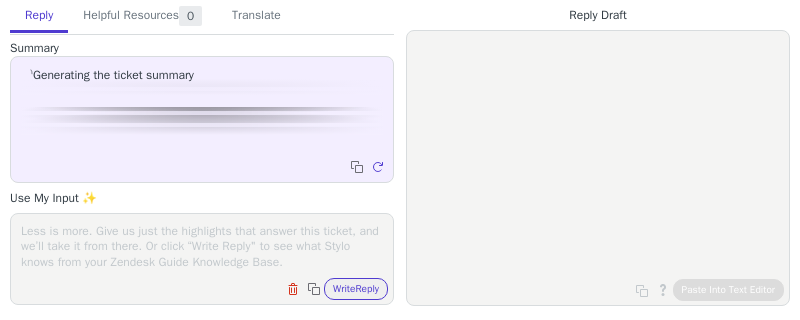 click at bounding box center [202, 246] 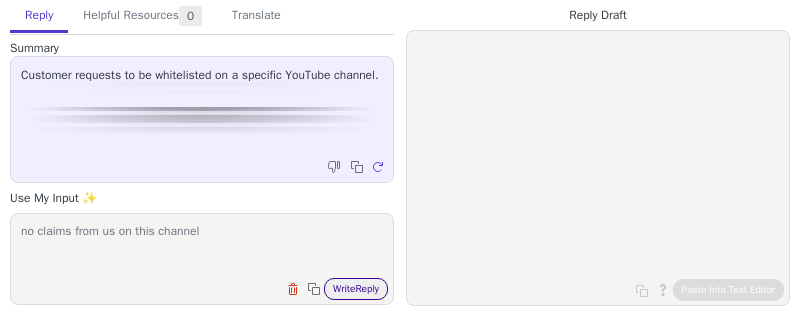 type on "no claims from us on this channel" 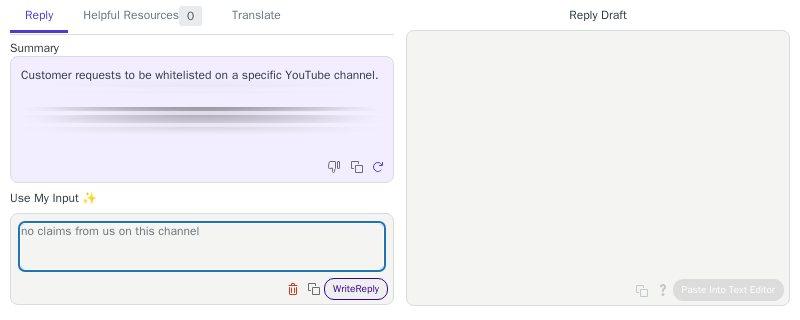 click on "Write  Reply" at bounding box center (356, 289) 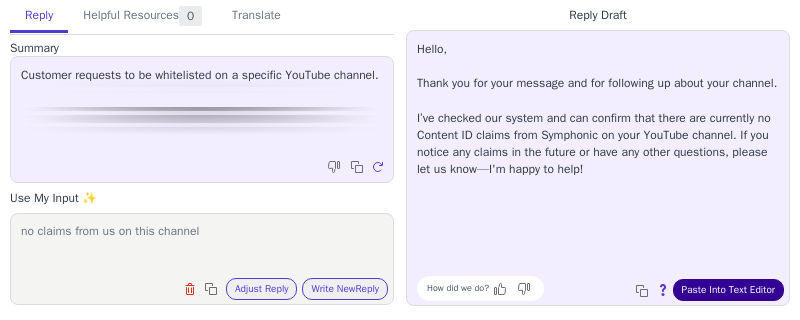 click on "Paste Into Text Editor" at bounding box center [728, 290] 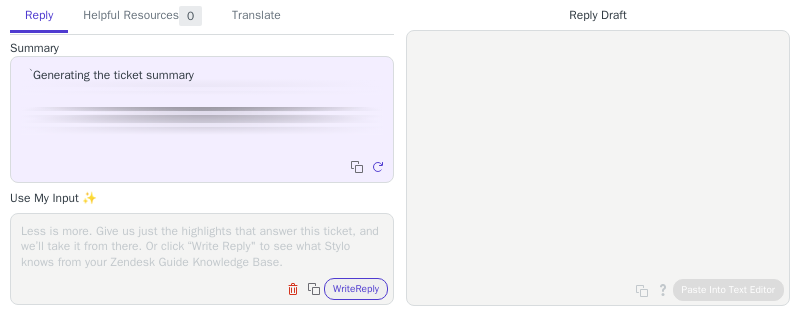 scroll, scrollTop: 0, scrollLeft: 0, axis: both 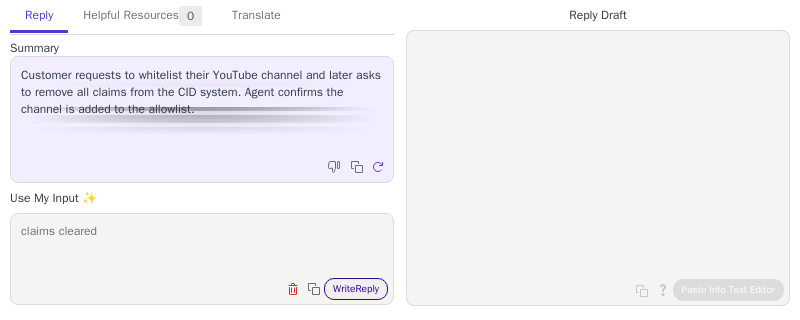type on "claims cleared" 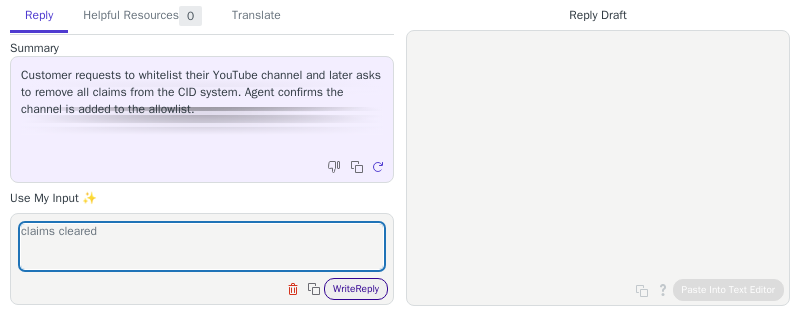 click on "Write  Reply" at bounding box center (356, 289) 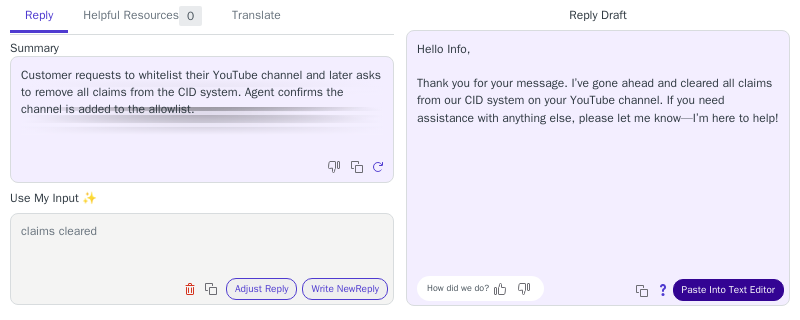 click on "Paste Into Text Editor" at bounding box center [728, 290] 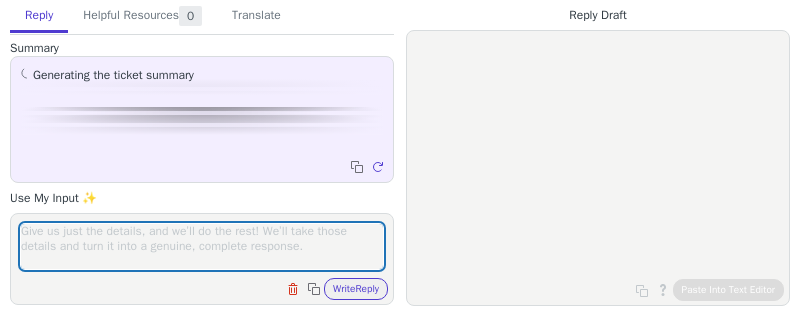 scroll, scrollTop: 0, scrollLeft: 0, axis: both 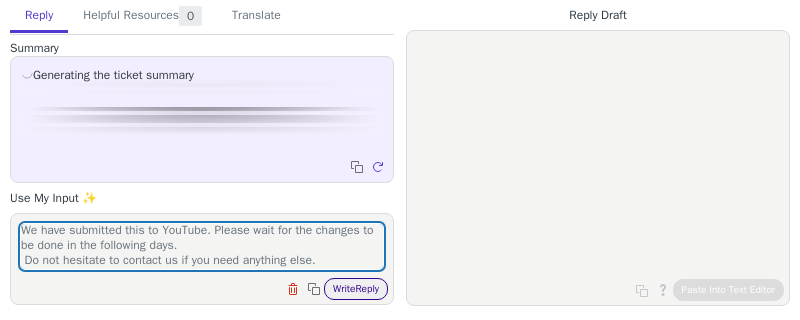 type on "Hi,
Thanks for reaching out!
We have submitted this to YouTube. Please wait for the changes to be done in the following days.
Do not hesitate to contact us if you need anything else." 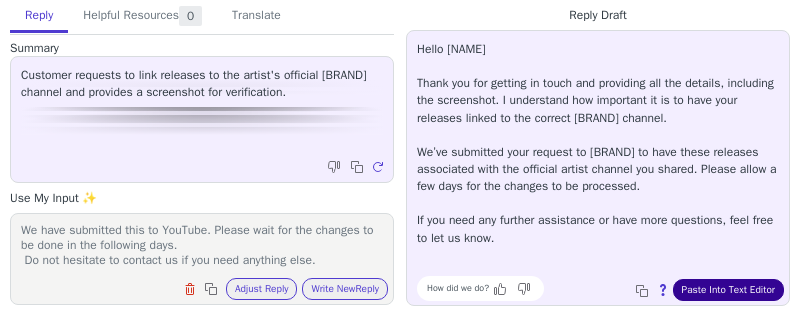 click on "Paste Into Text Editor" at bounding box center [728, 290] 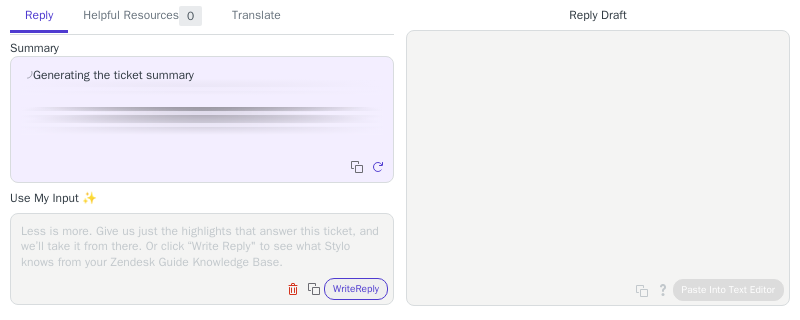 scroll, scrollTop: 0, scrollLeft: 0, axis: both 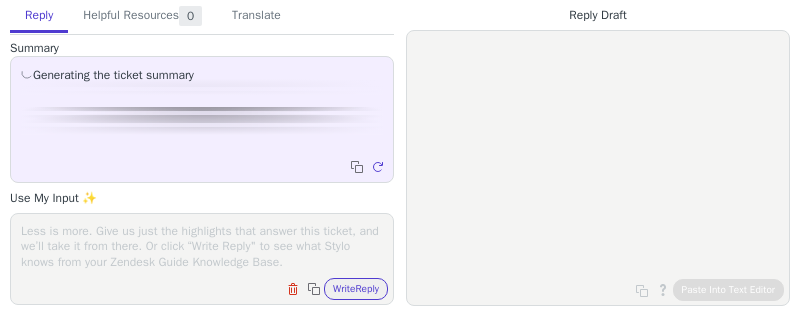 click at bounding box center [202, 246] 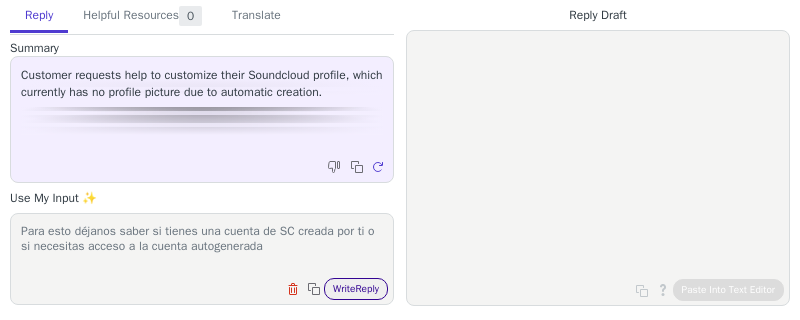 type on "Para esto déjanos saber si tienes una cuenta de SC creada por ti o si necesitas acceso a la cuenta autogenerada" 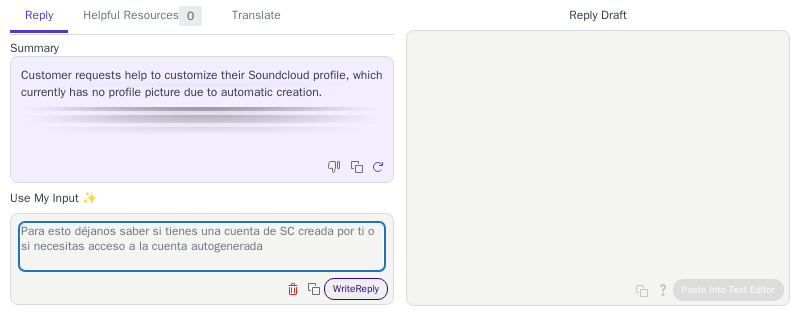 click on "Write  Reply" at bounding box center [356, 289] 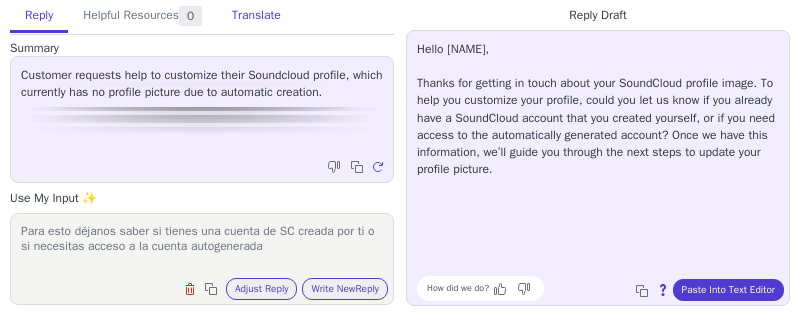 click on "Translate" at bounding box center (256, 16) 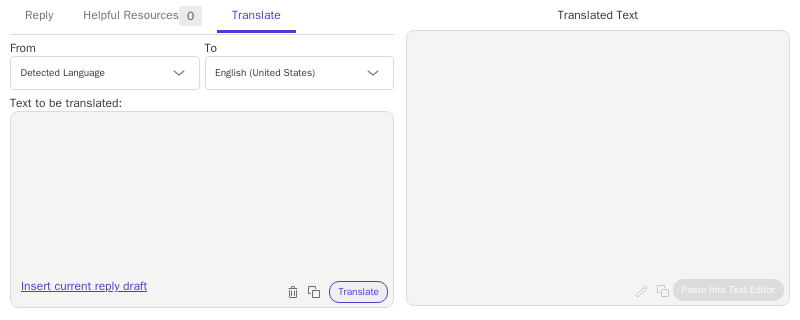 click on "Insert current reply draft" at bounding box center (84, 290) 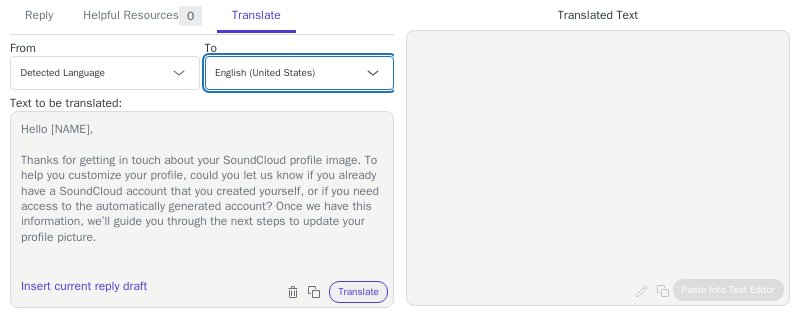 click on "Czech English (United States) Danish Dutch French French (Canada) German Italian Japanese Korean Norwegian Polish Portuguese Portuguese (Brazil) - português (Brasil) Slovak Spanish - español Swedish" at bounding box center (300, 73) 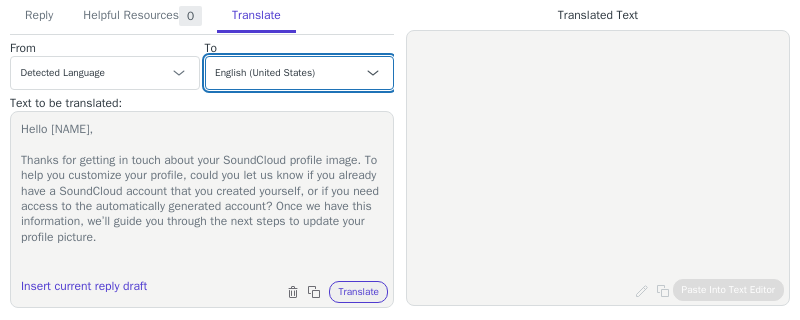 select on "es" 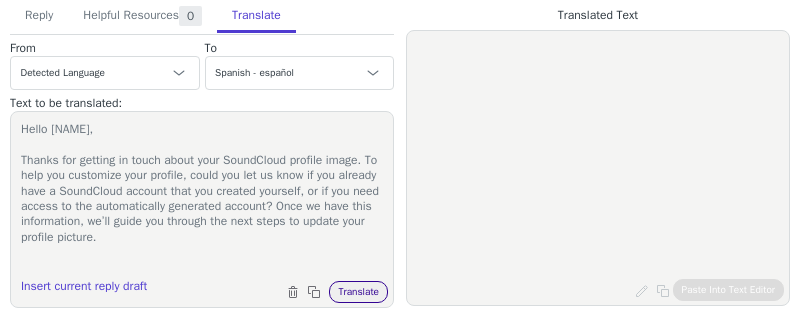 click on "Translate" at bounding box center [358, 292] 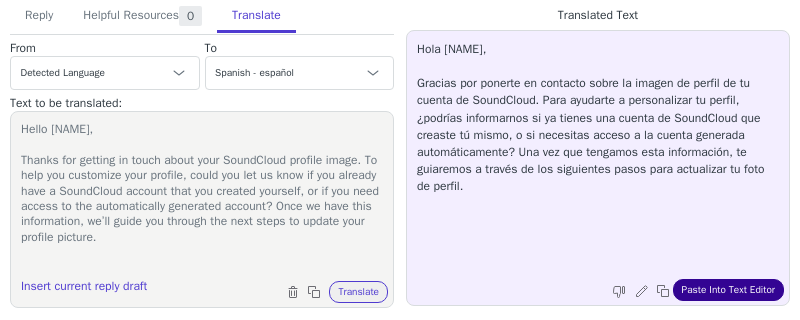 click on "Paste Into Text Editor" at bounding box center [728, 290] 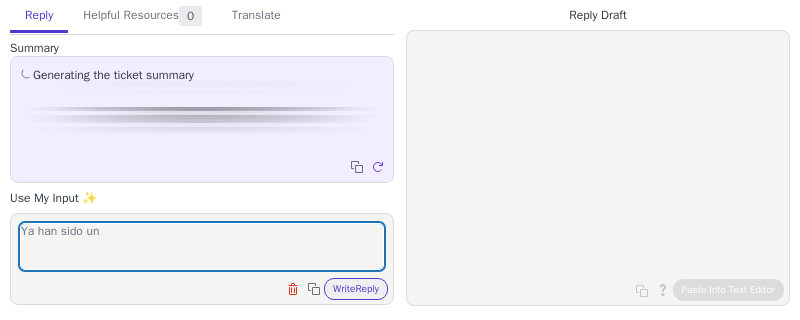 scroll, scrollTop: 0, scrollLeft: 0, axis: both 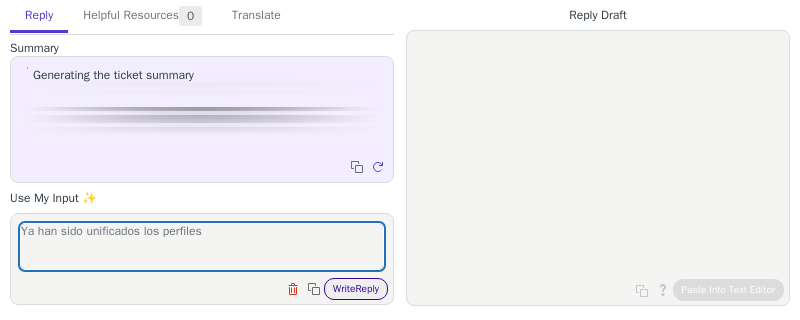 type on "Ya han sido unificados los perfiles" 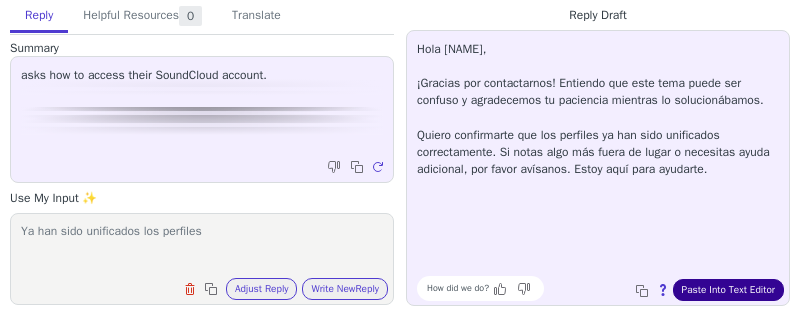 click on "Paste Into Text Editor" at bounding box center (728, 290) 